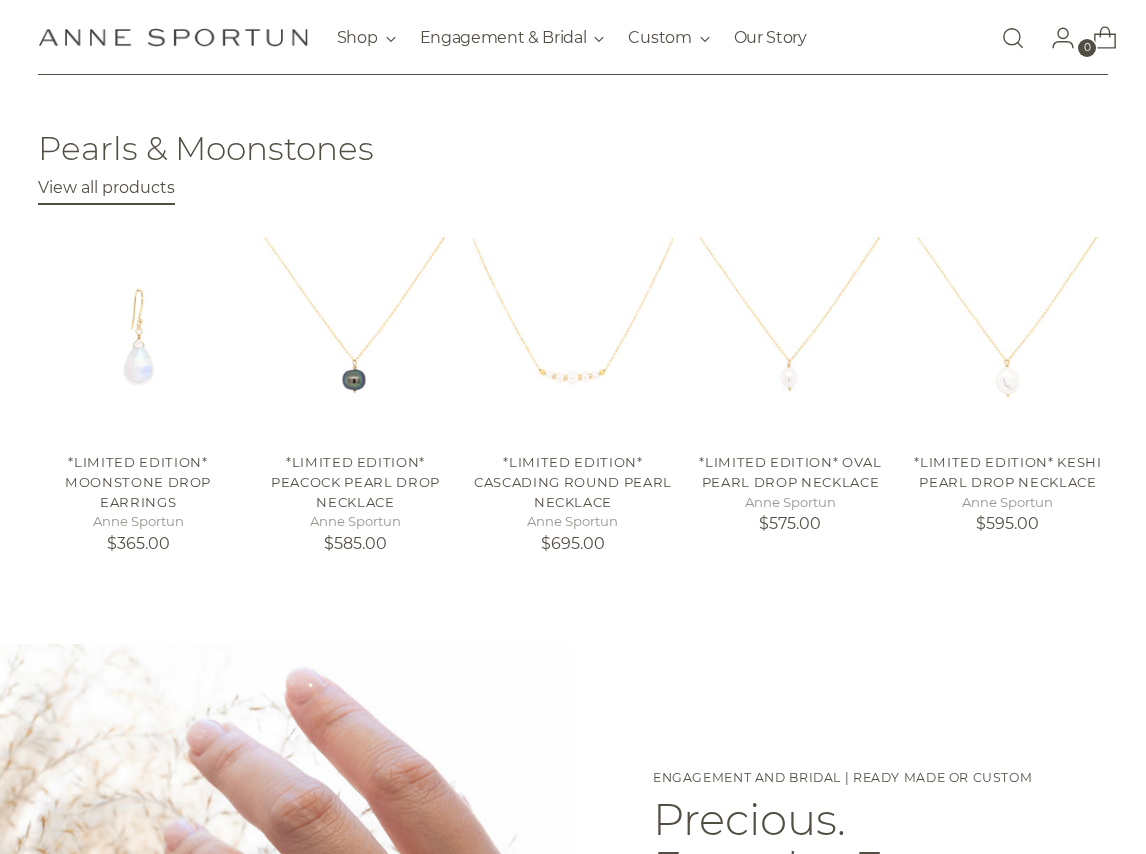 scroll, scrollTop: 661, scrollLeft: 0, axis: vertical 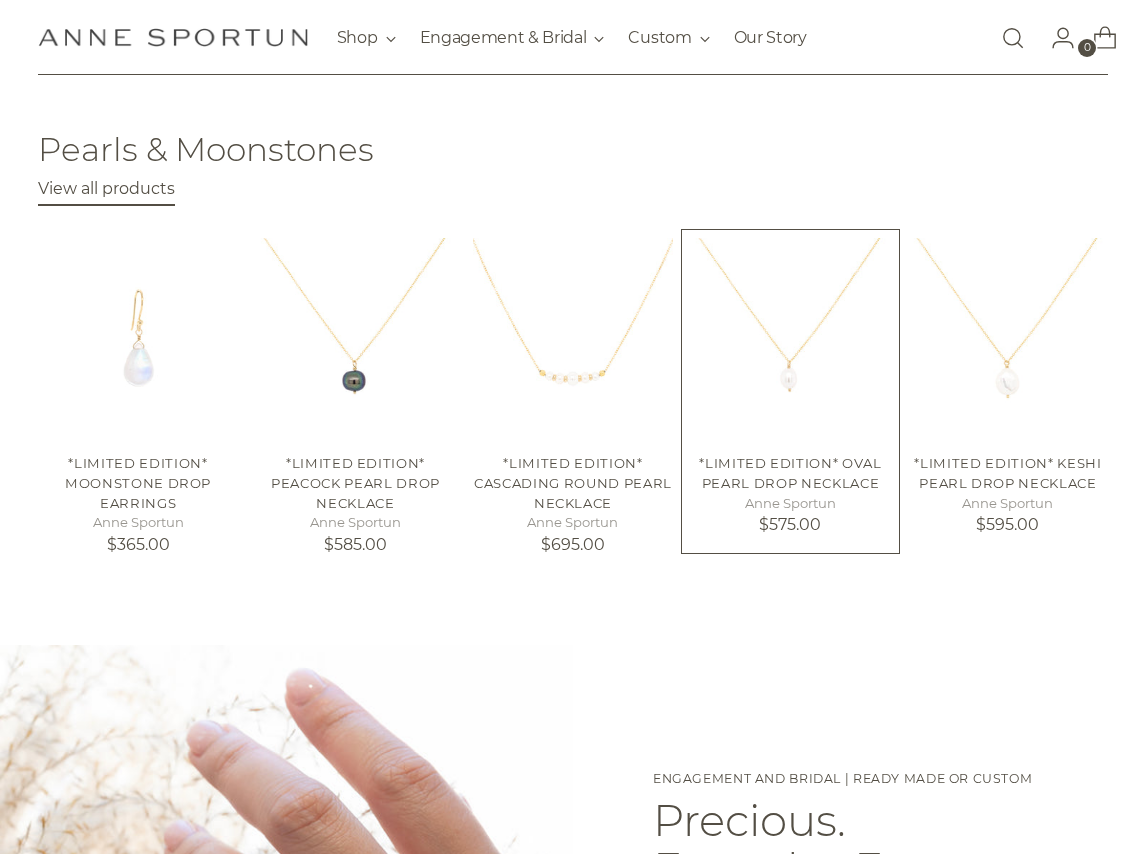 click at bounding box center [0, 0] 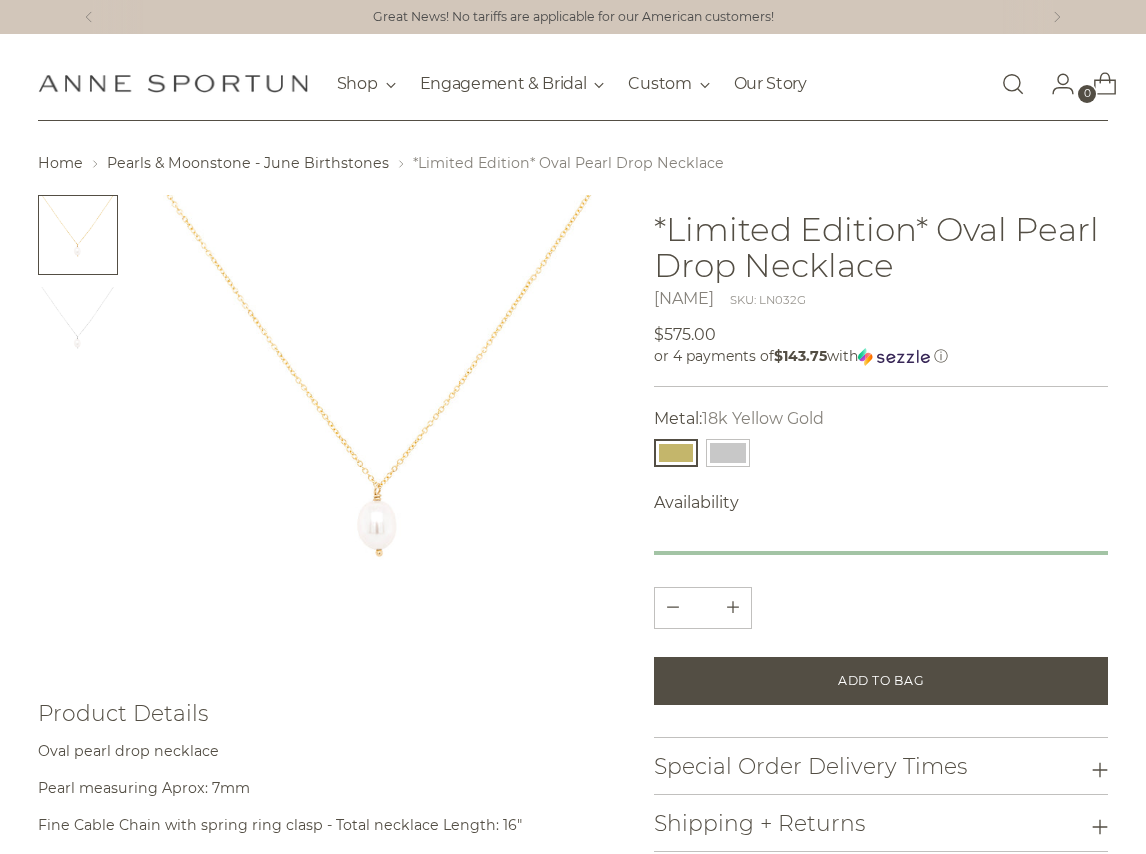 scroll, scrollTop: 0, scrollLeft: 0, axis: both 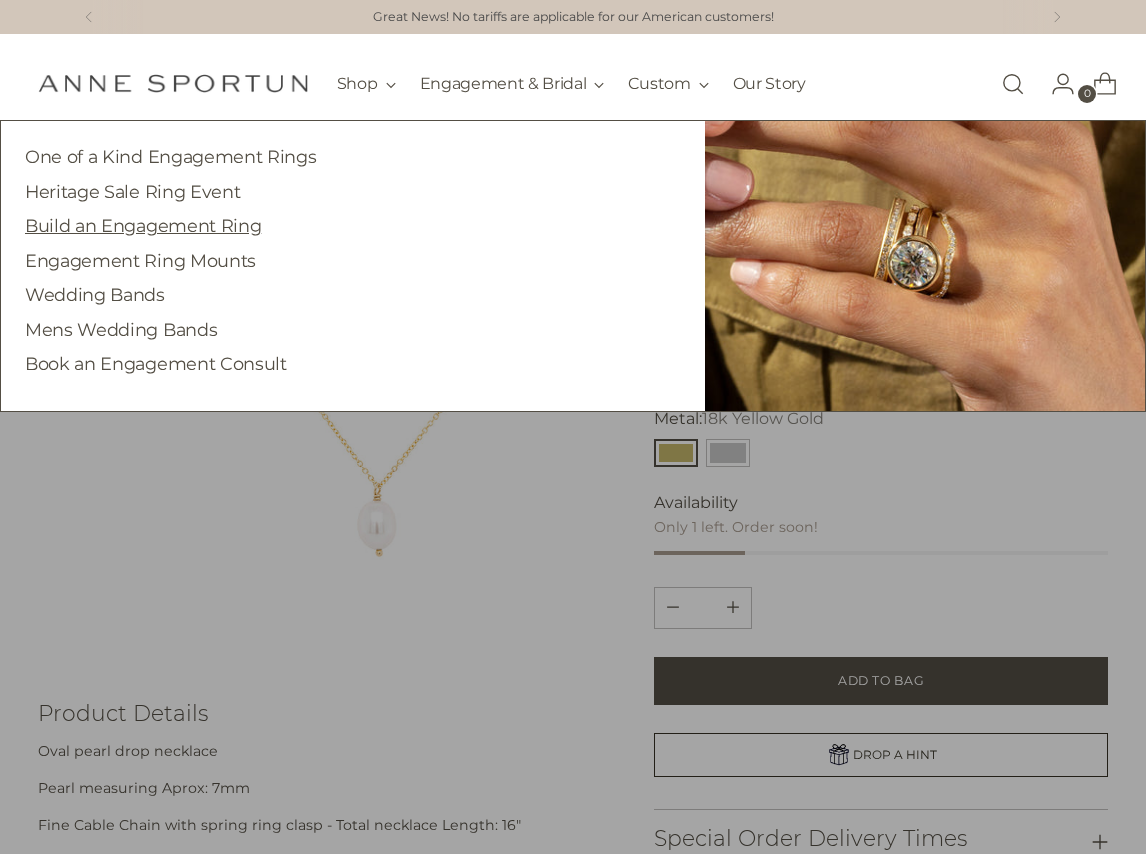 click on "Build an Engagement Ring" at bounding box center (143, 225) 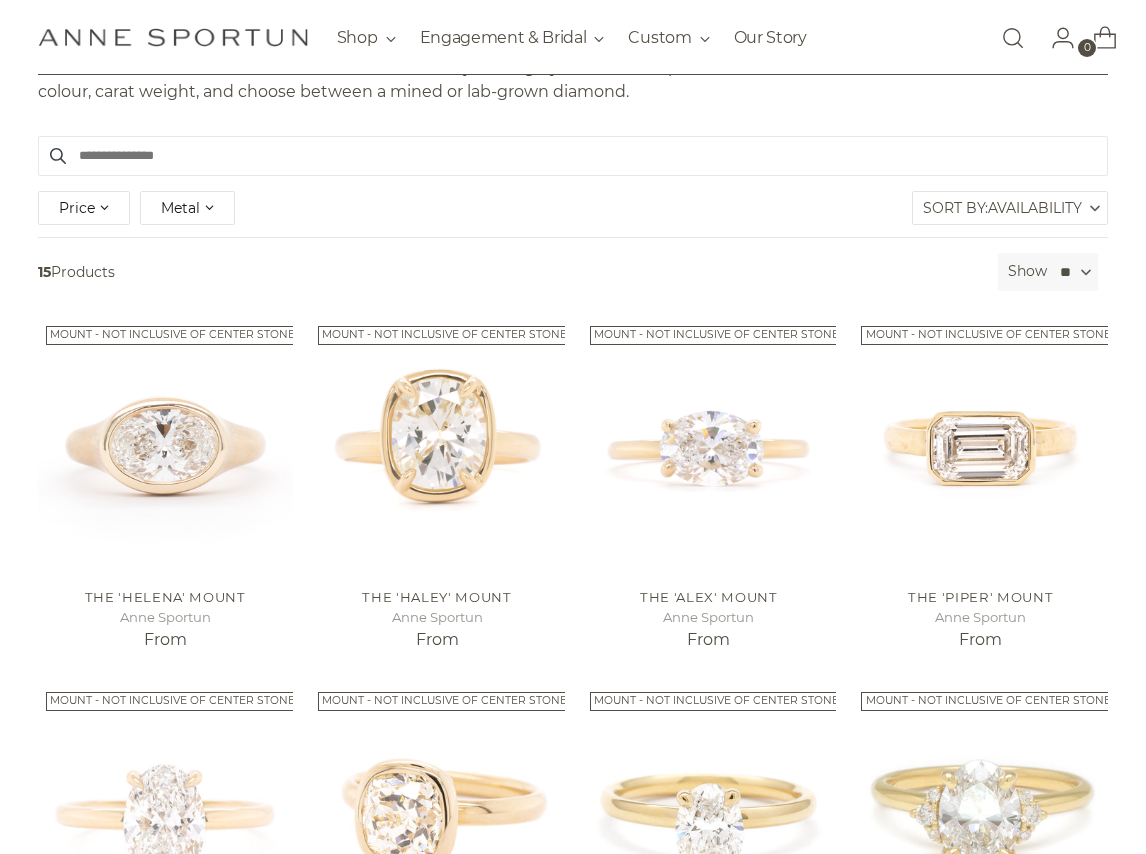 scroll, scrollTop: 513, scrollLeft: 0, axis: vertical 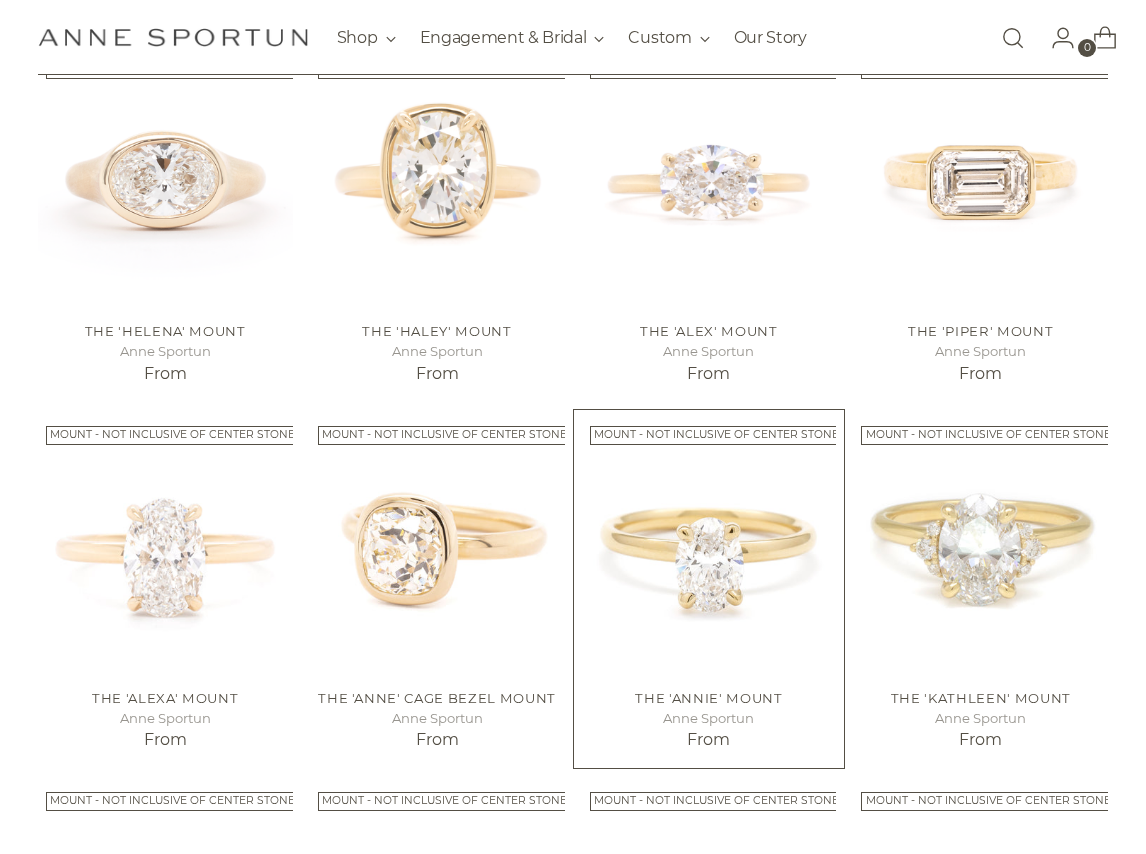 click at bounding box center (0, 0) 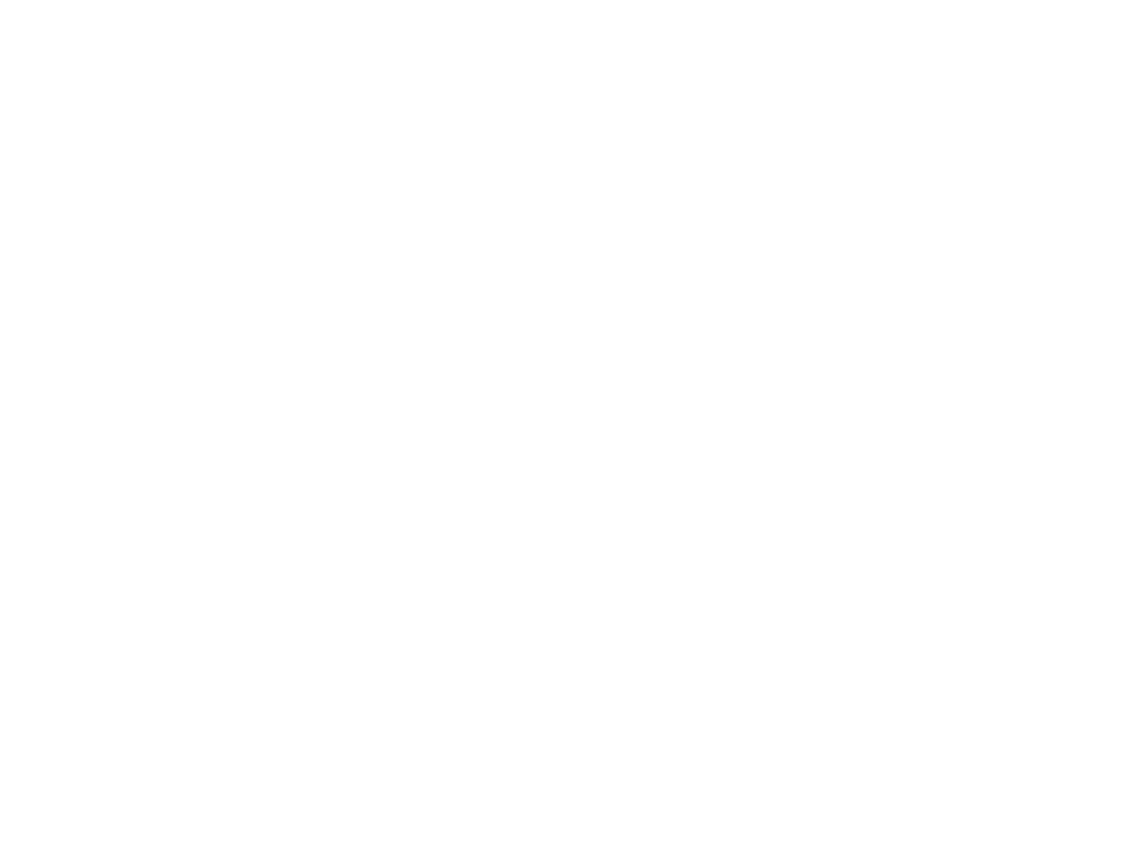 scroll, scrollTop: 0, scrollLeft: 0, axis: both 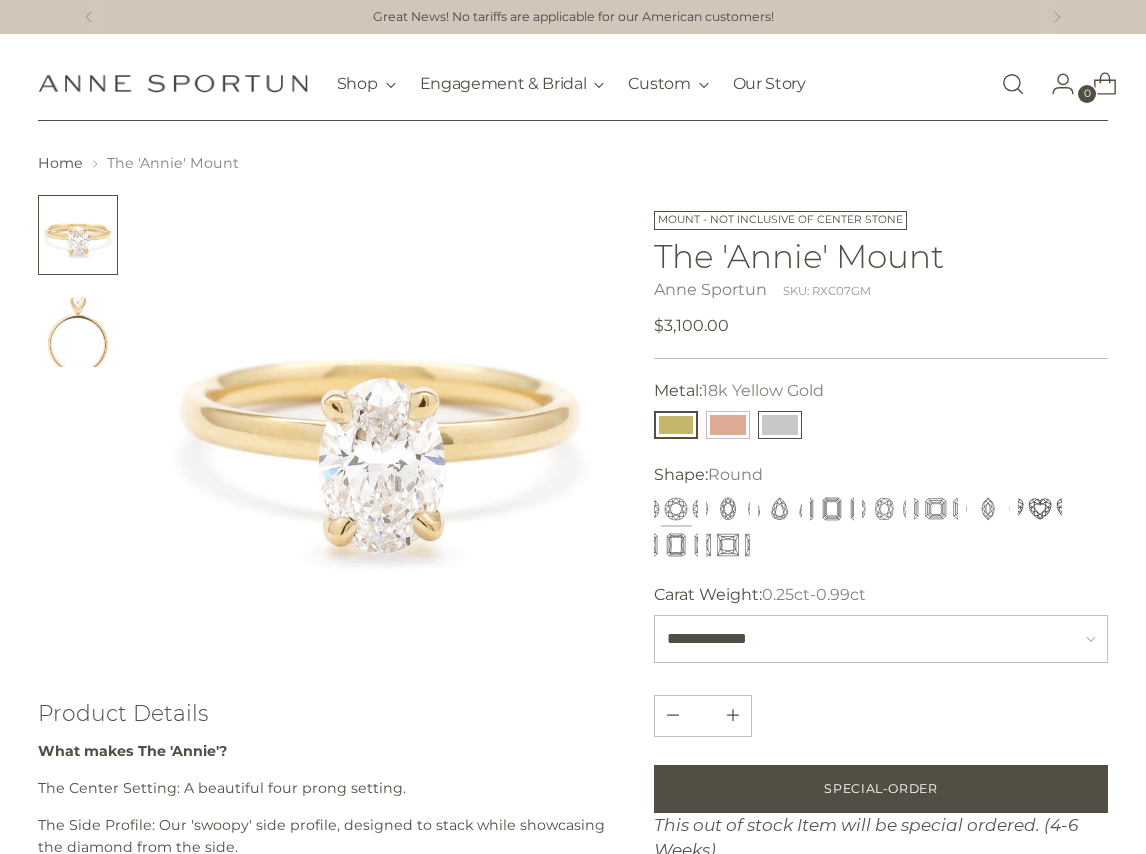 click at bounding box center [780, 425] 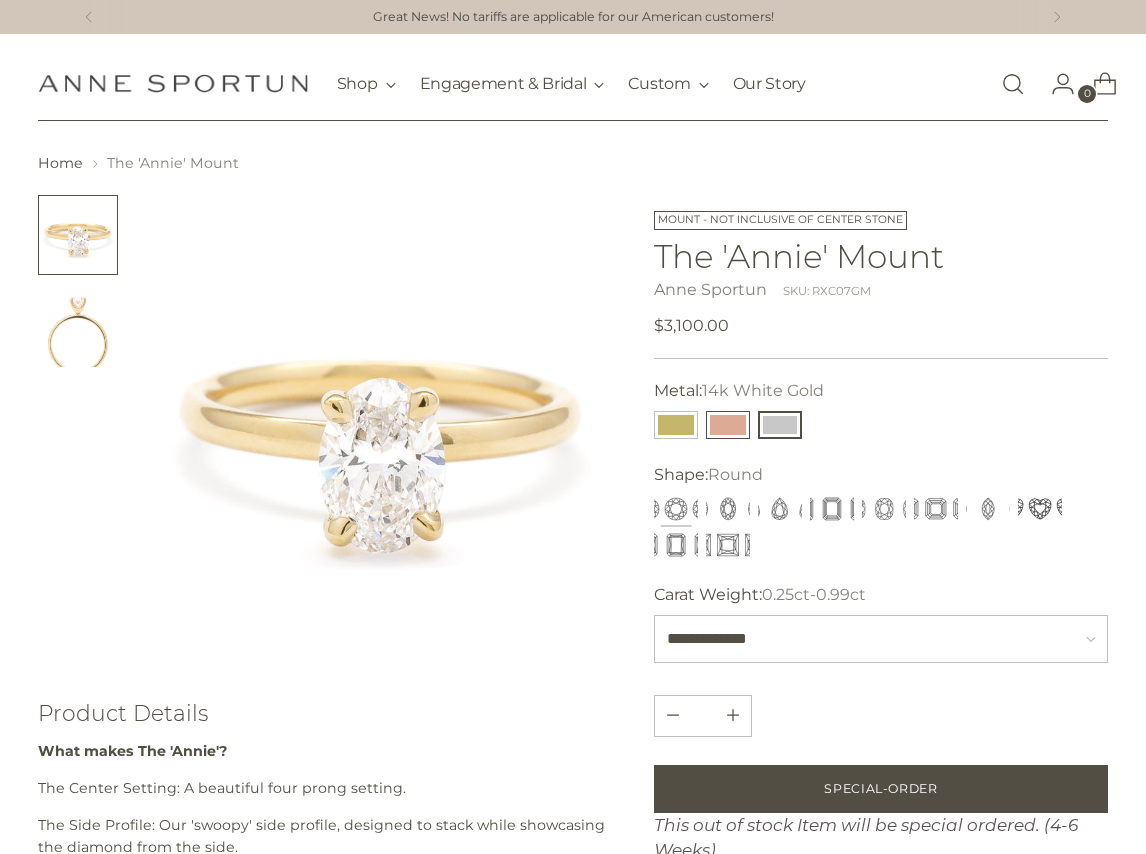 click at bounding box center (728, 425) 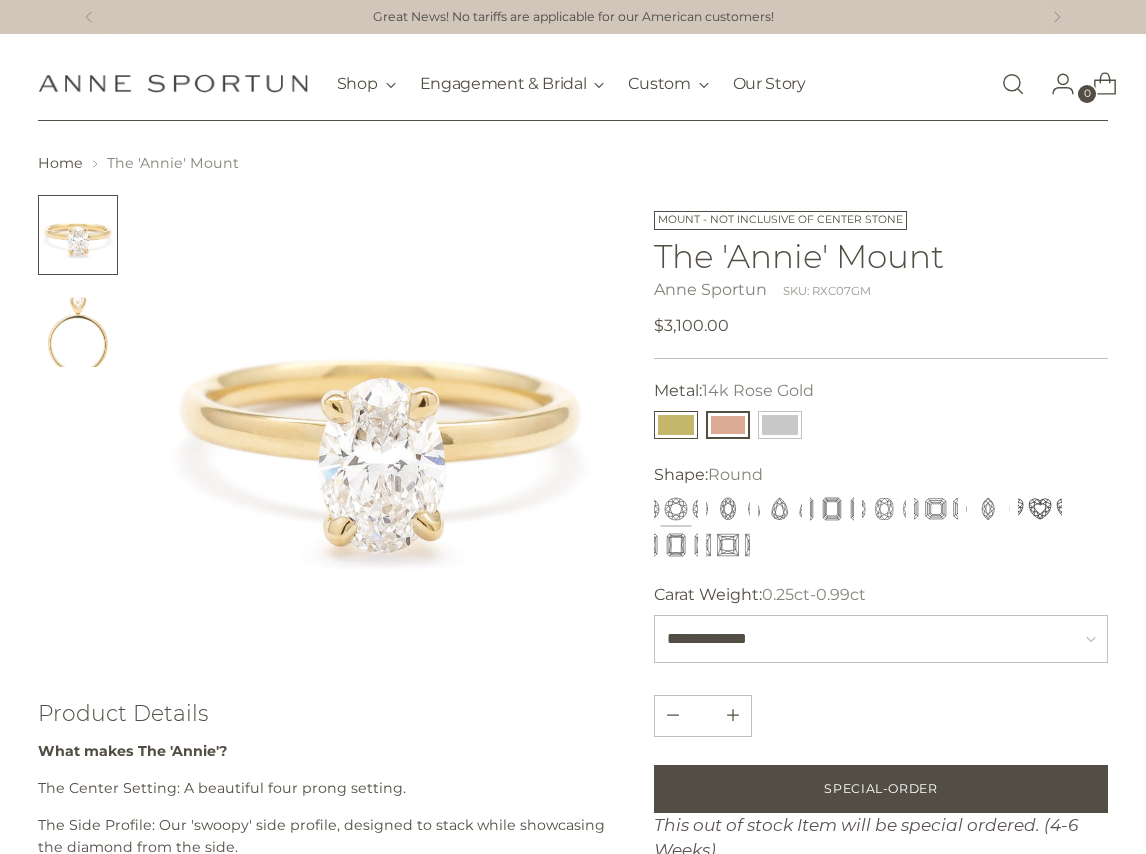 click at bounding box center [676, 425] 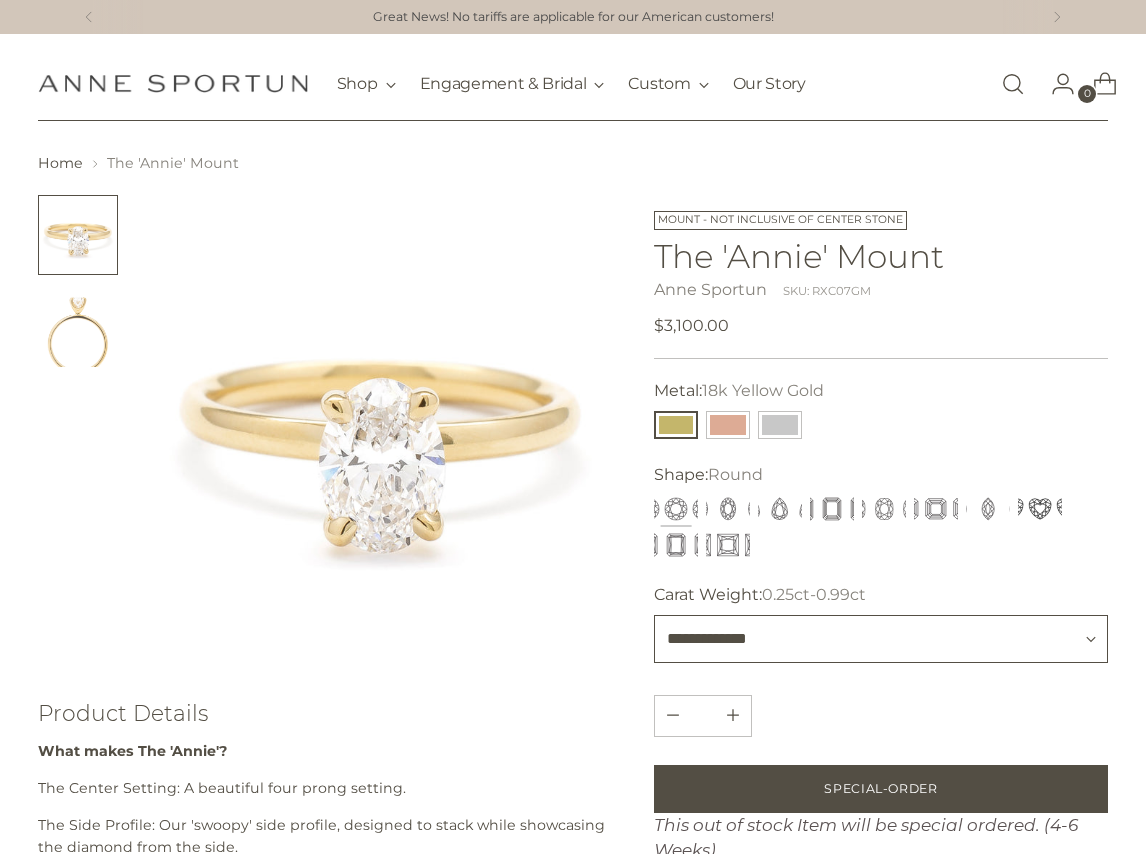 click on "**********" at bounding box center [881, 639] 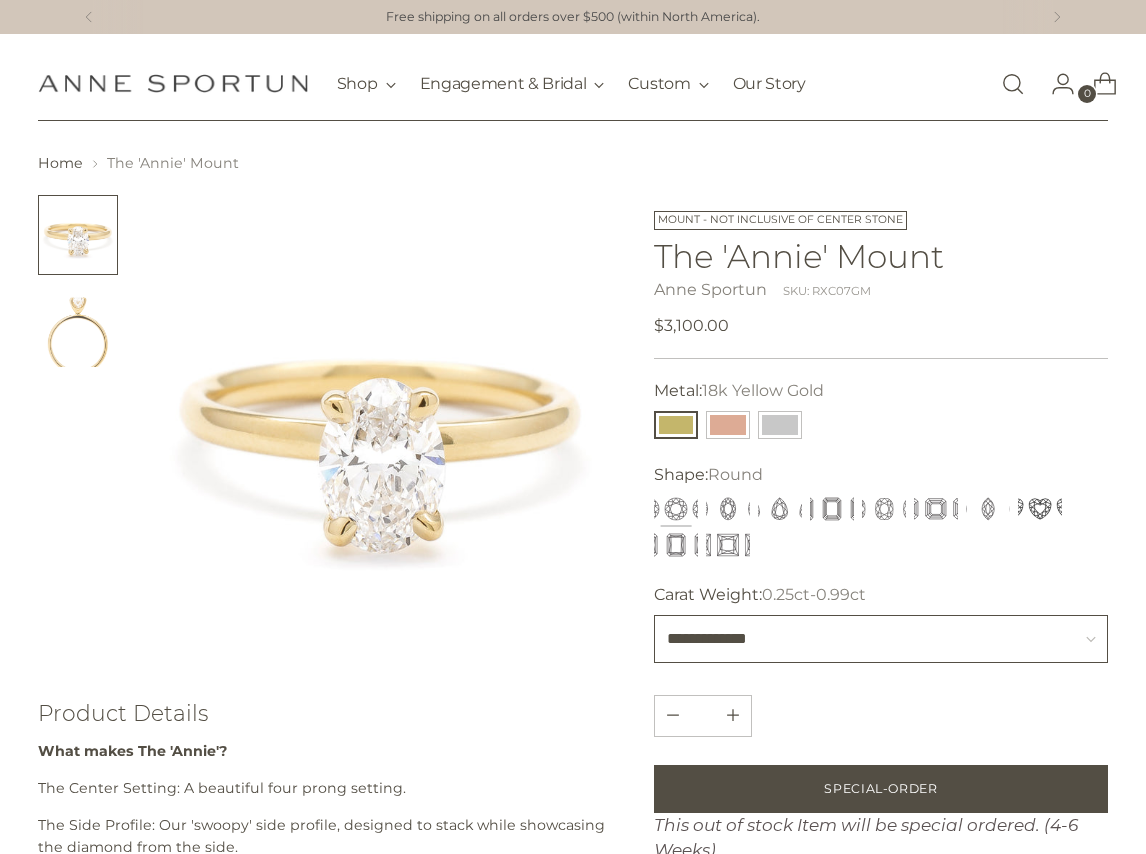 select on "**********" 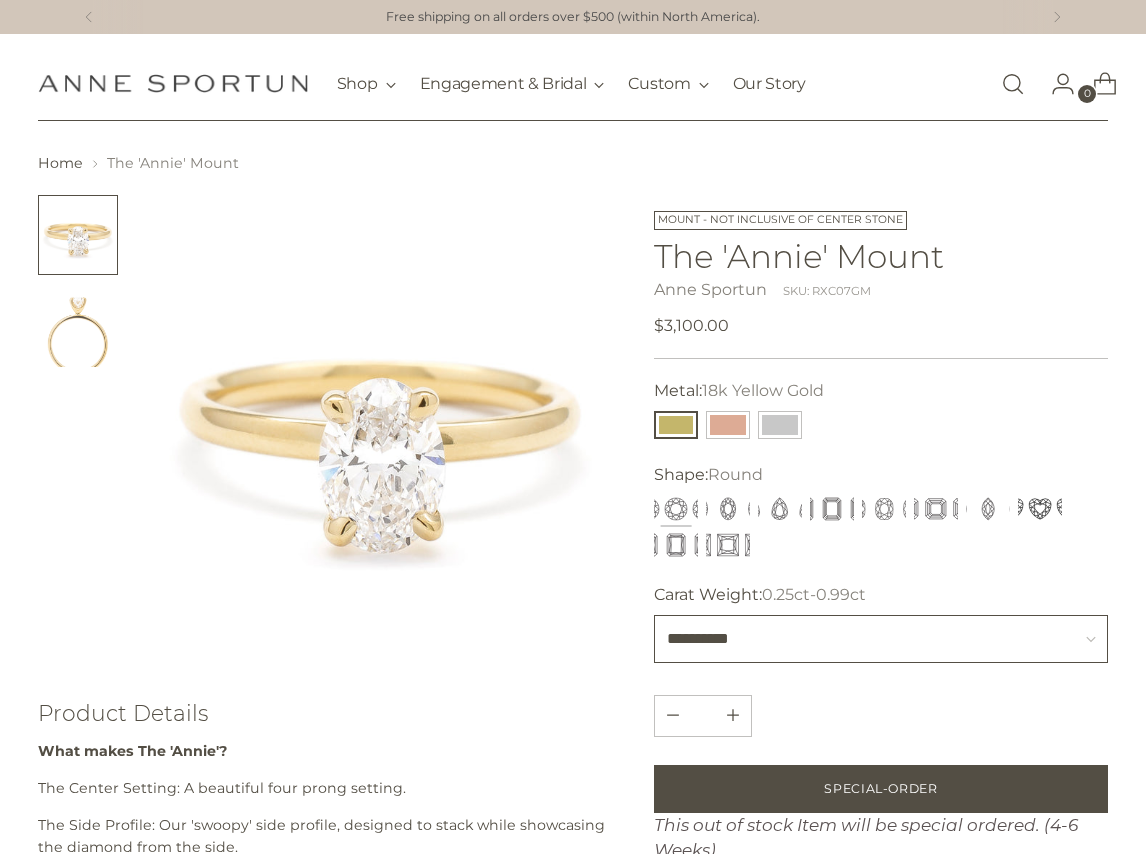 click on "**********" at bounding box center [881, 639] 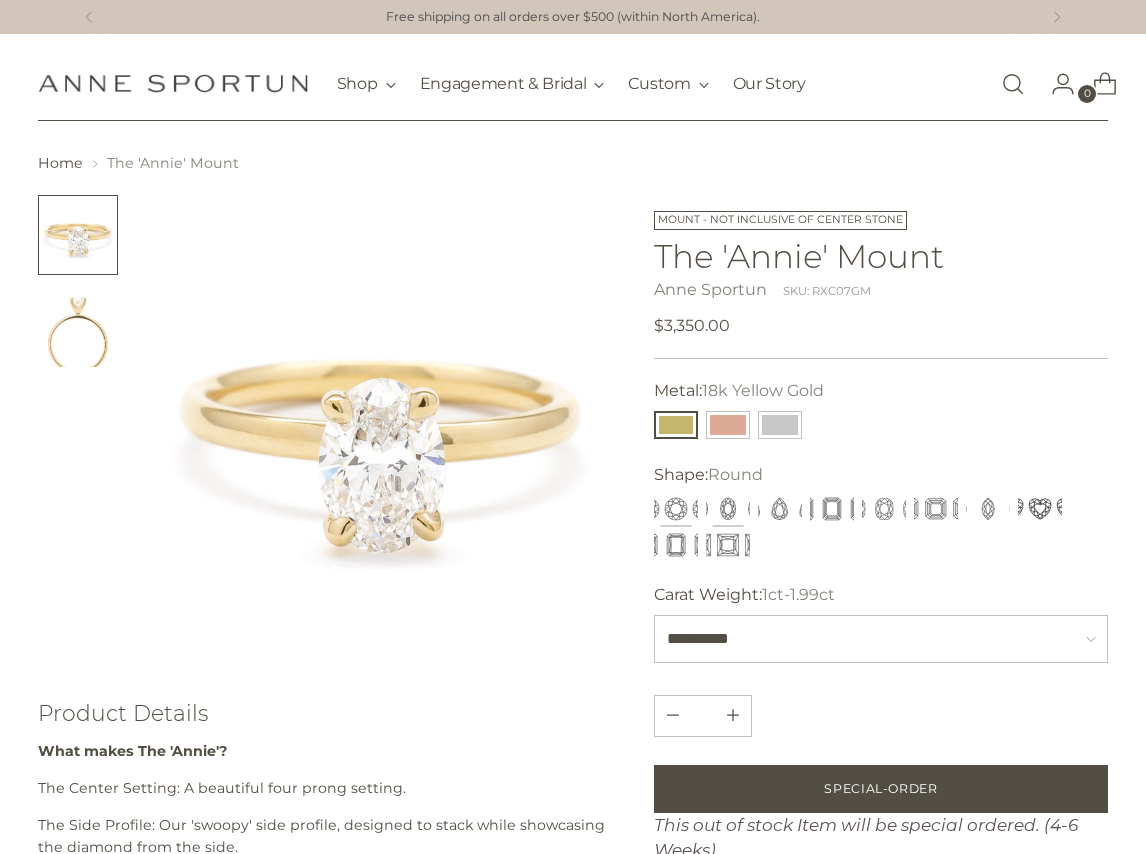 click at bounding box center (728, 509) 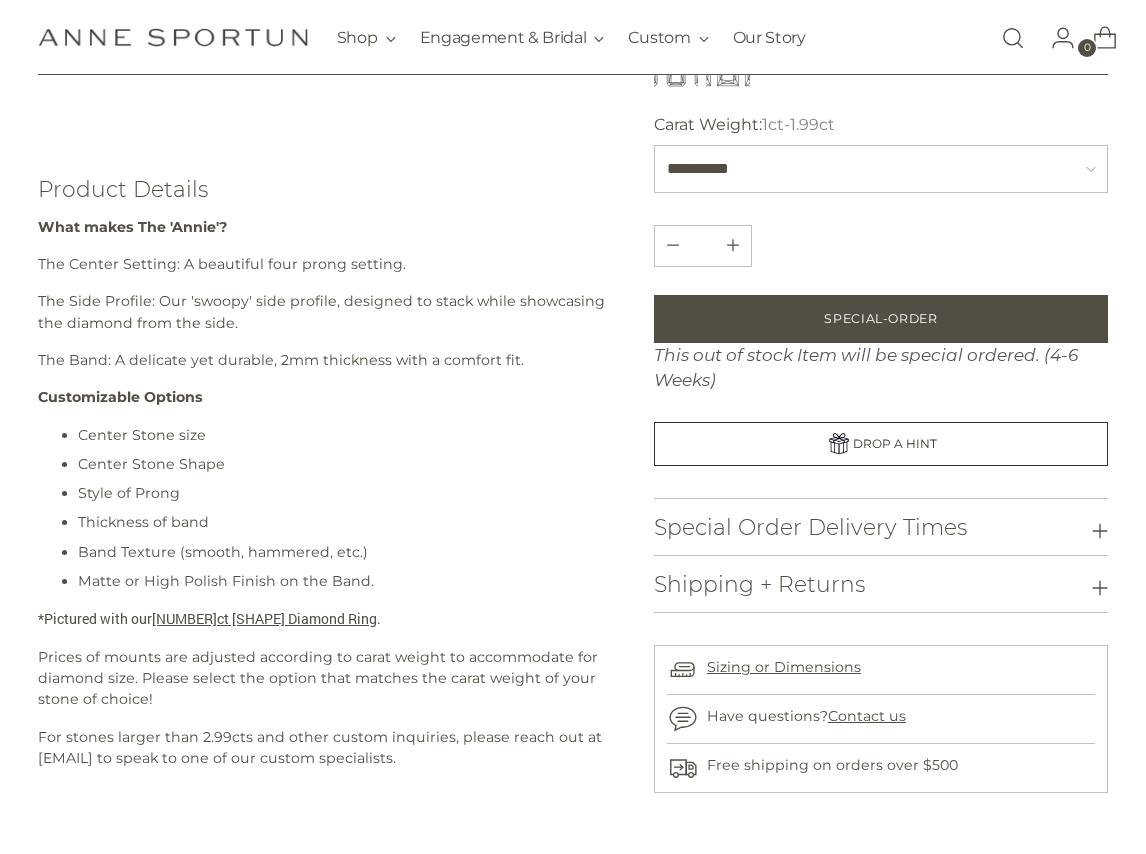 scroll, scrollTop: 525, scrollLeft: 0, axis: vertical 